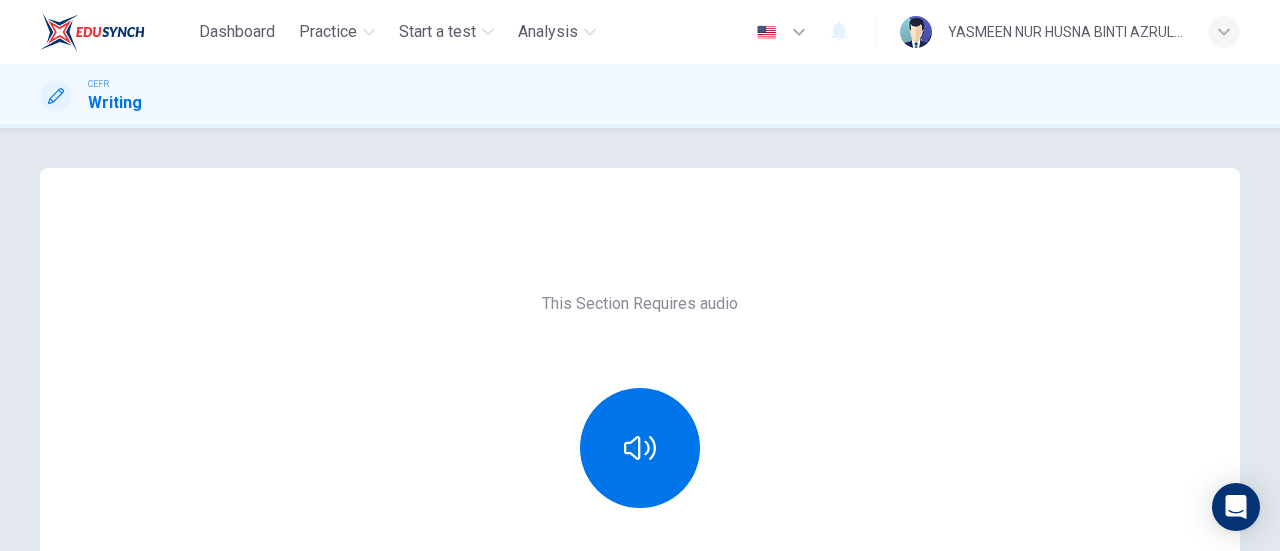 scroll, scrollTop: 0, scrollLeft: 0, axis: both 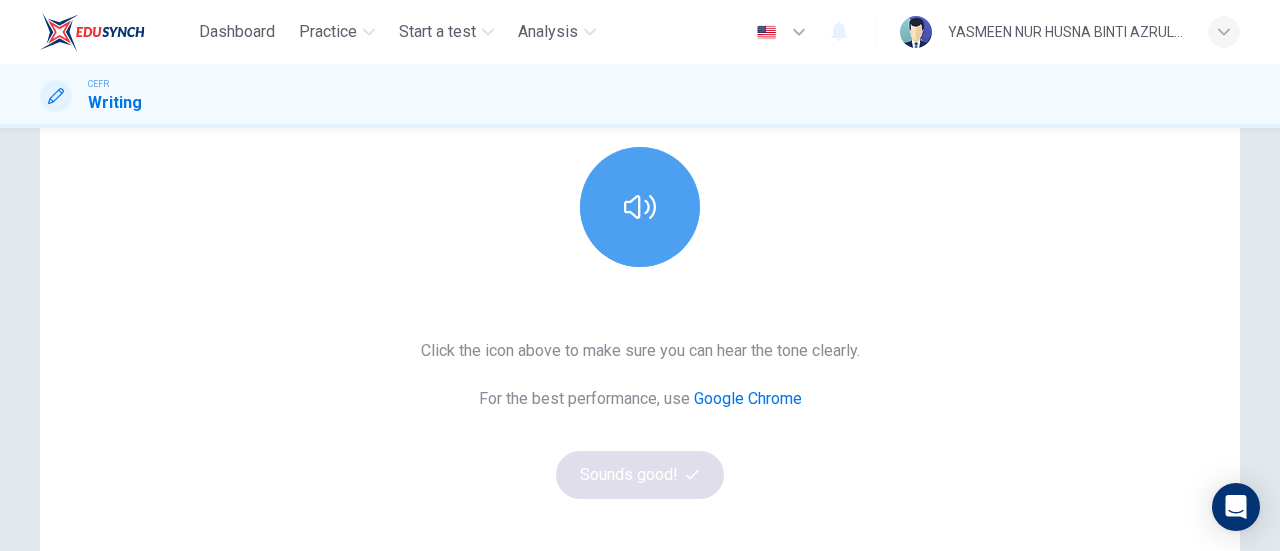click at bounding box center [640, 207] 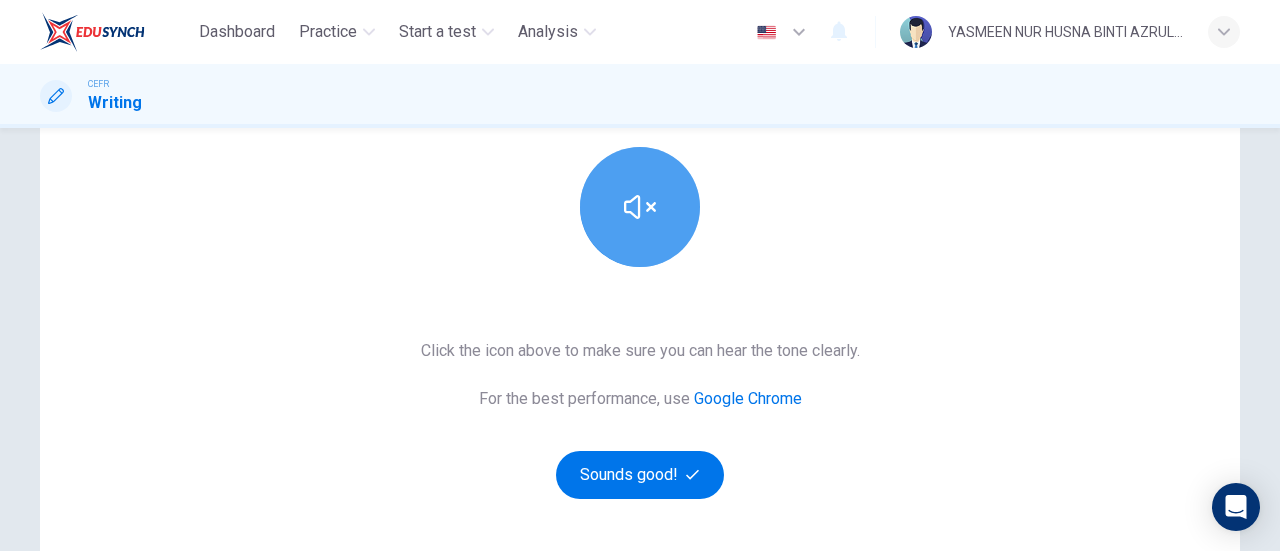 click at bounding box center [640, 207] 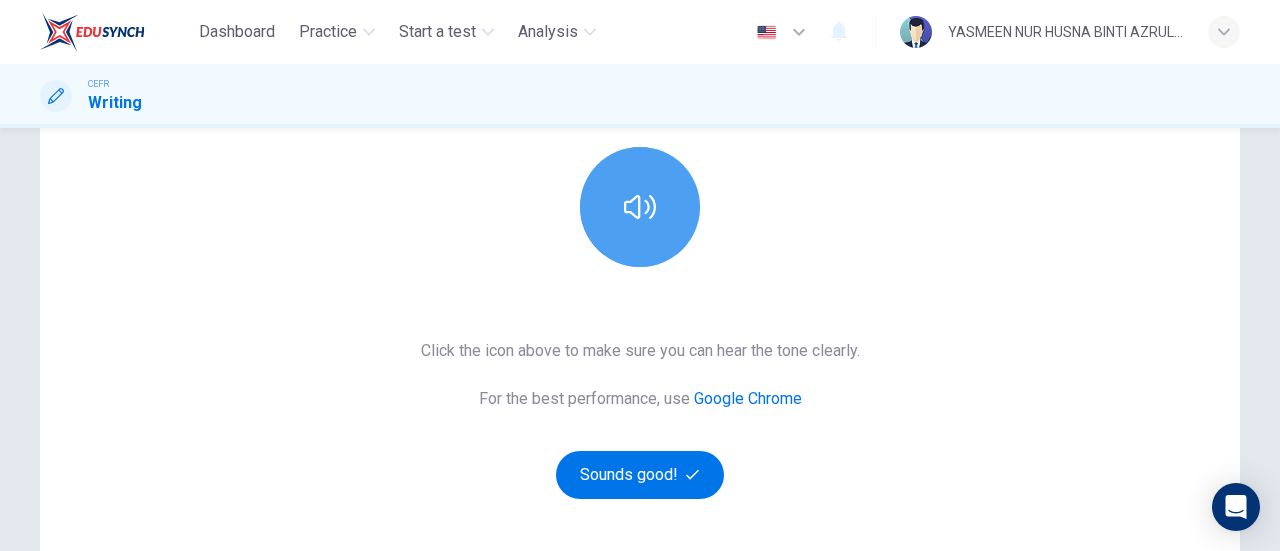 click at bounding box center (640, 207) 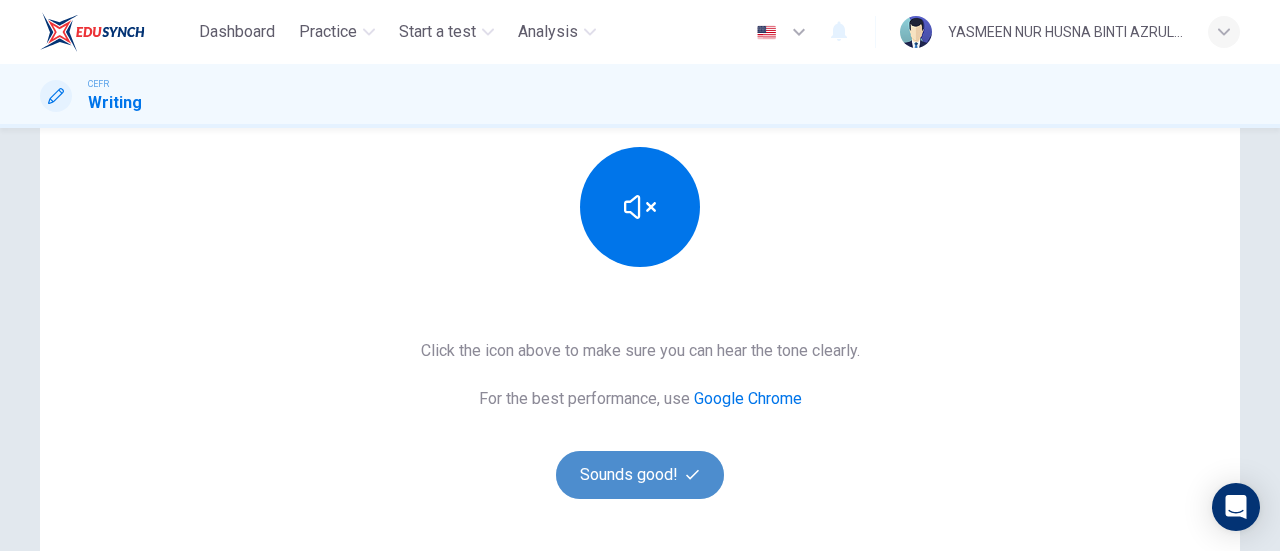 click on "Sounds good!" at bounding box center [640, 475] 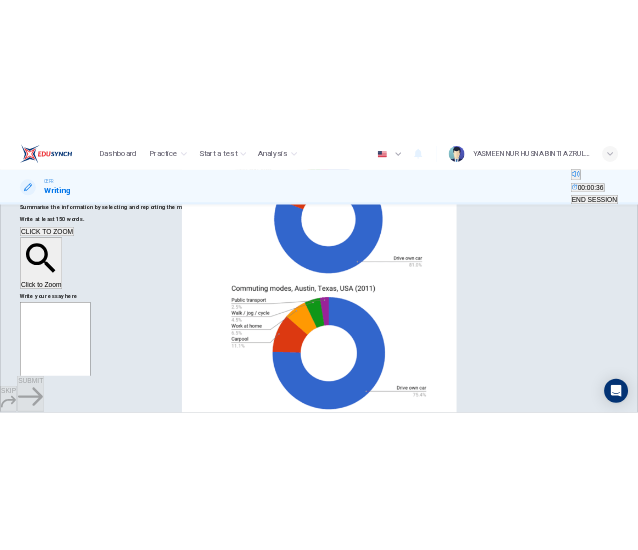 scroll, scrollTop: 70, scrollLeft: 0, axis: vertical 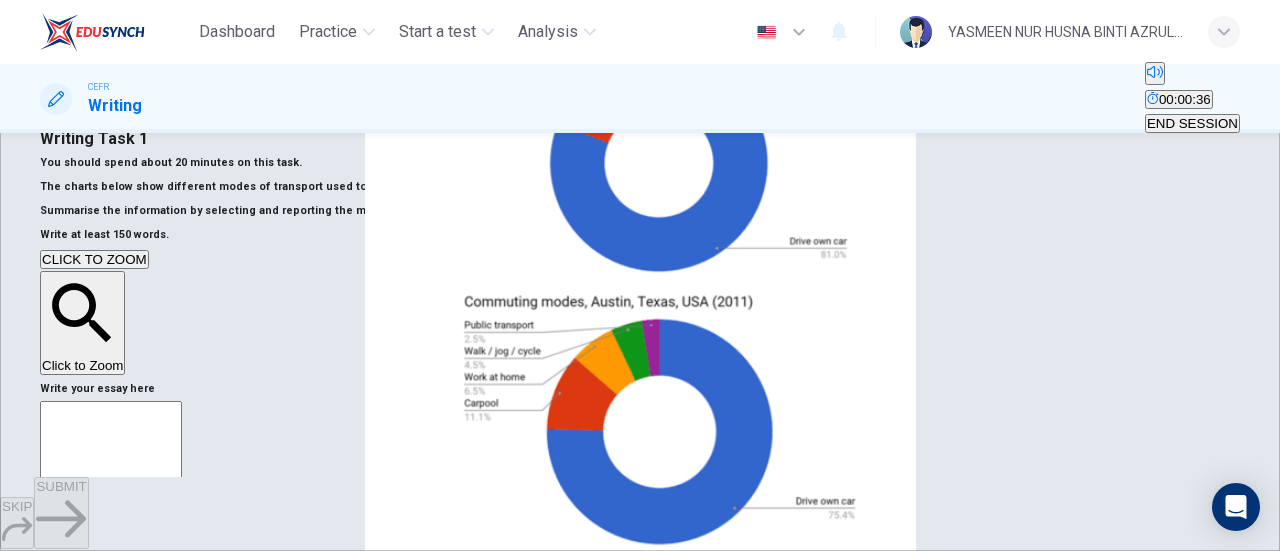 click at bounding box center (111, 696) 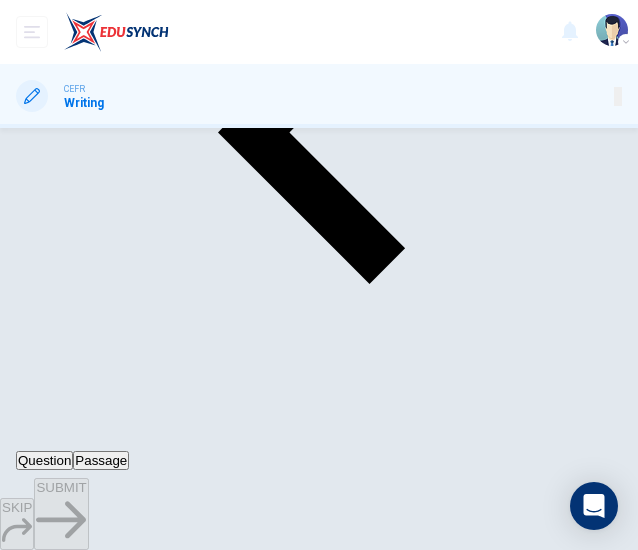 scroll, scrollTop: 0, scrollLeft: 0, axis: both 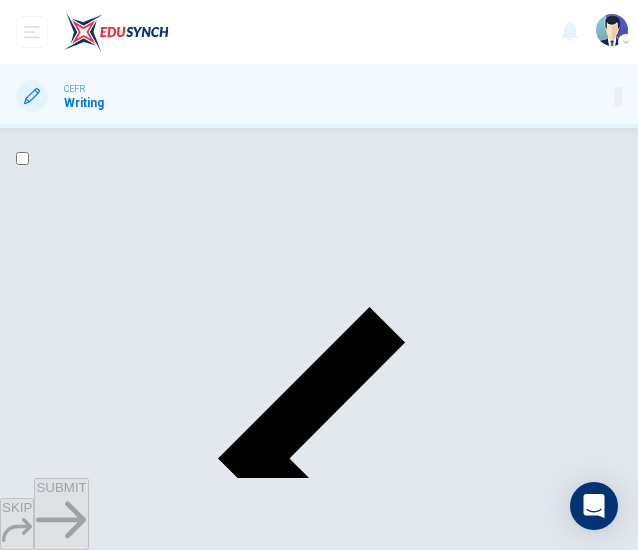 click at bounding box center (22, 158) 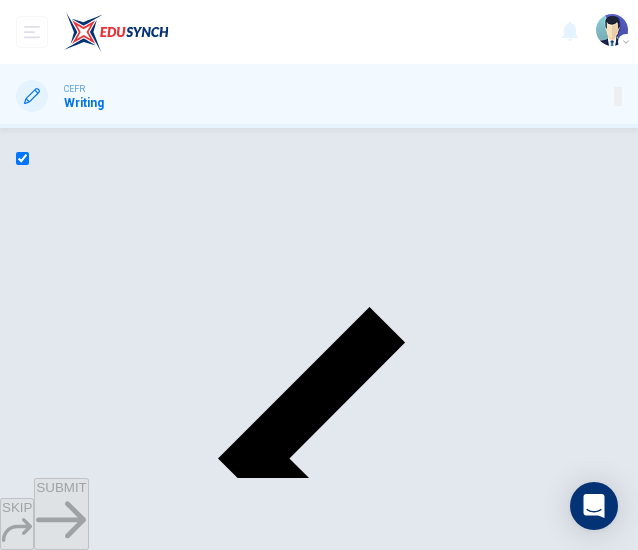 checkbox on "true" 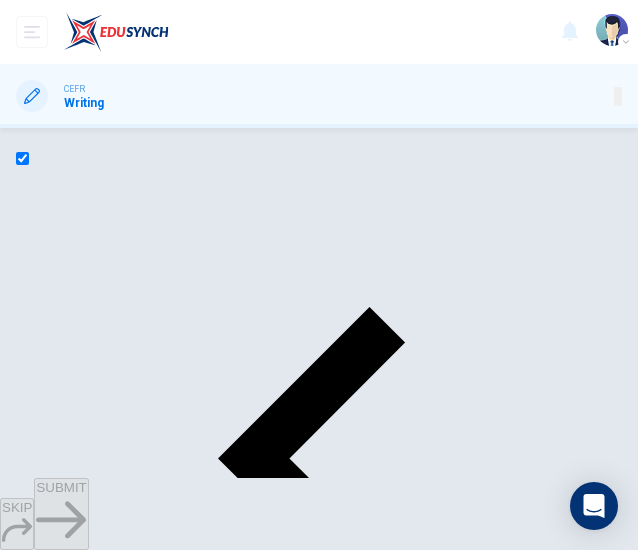 click at bounding box center (87, 1569) 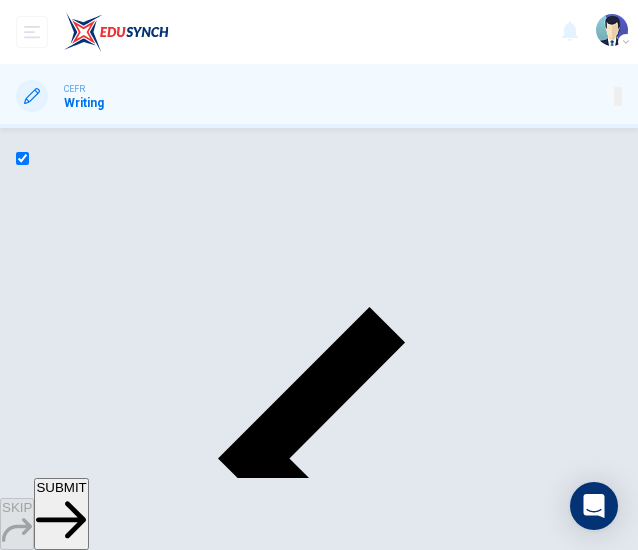 click on "The two pie charts illustrate the commuting methods used by the workers in [CITY], [STATE], in [YEAR] and [YEAR].
Overall, the majority of people in both years drove alone to work, though this figure decreased slightly over the decade. Meanwhile, carpooling, remote work, and active commuting all saw moderate increases.
In [YEAR], [PERCENTAGE]% of commuters used their own car, which fell to [PERCENTAGE]% in [YEAR]. Carpooling grew from [PERCENTAGE]% to [PERCENTAGE]%" at bounding box center (87, 1569) 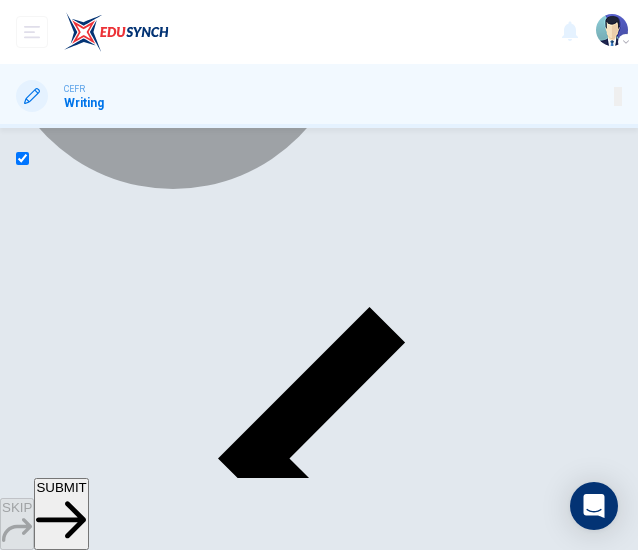 click on "I'm still here" at bounding box center (273, 2225) 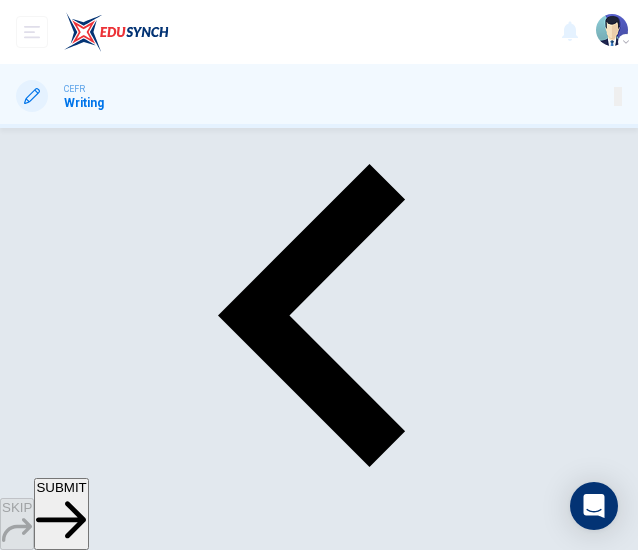 scroll, scrollTop: 144, scrollLeft: 0, axis: vertical 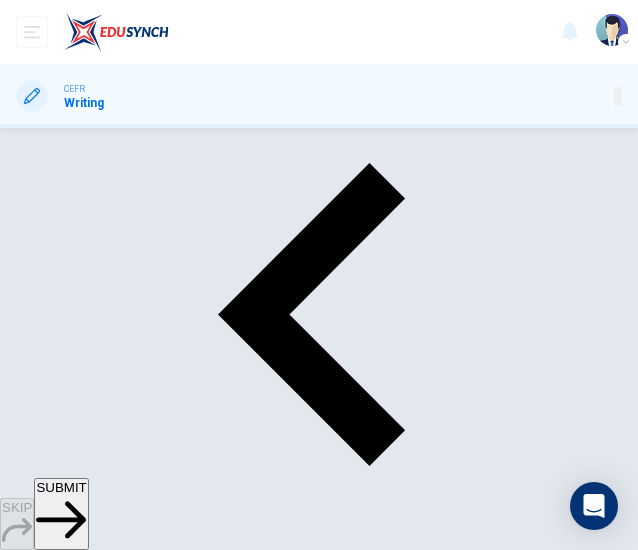 click on "The two pie charts illustrate the commuting methods used by the workers in [CITY], [STATE], in [YEAR] and [YEAR].
Overall, the majority of people in both years drove alone to work, though this figure decreased slightly over the decade. Meanwhile, carpooling, remote work, and active commuting all saw moderate increases.
In [YEAR], [PERCENTAGE]% of commuters used their own car, which fell to [PERCENTAGE]% in [YEAR]. Carpooling grew from [PERCENTAGE]% to [PERCENTAGE]%" at bounding box center [87, 1425] 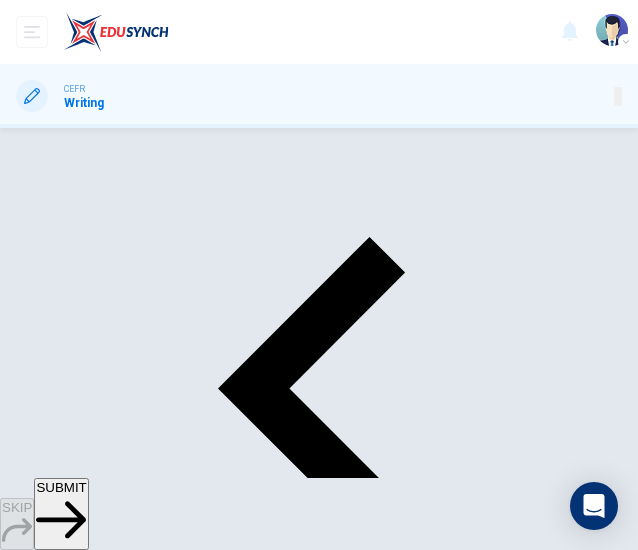 scroll, scrollTop: 71, scrollLeft: 0, axis: vertical 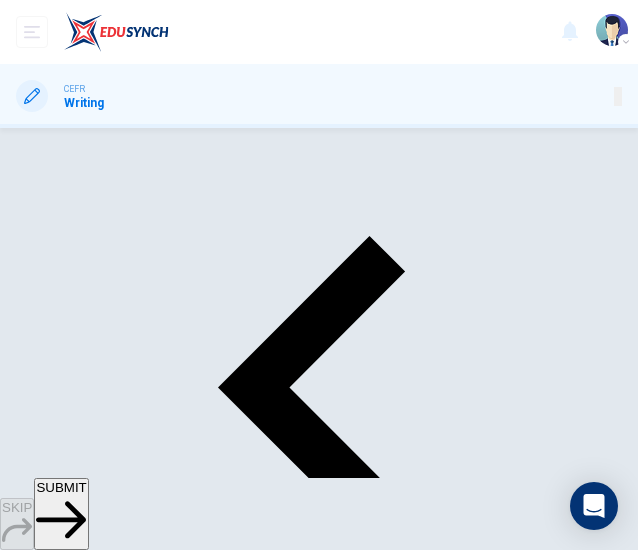 type on "The two pie charts illustrate the commuting methods used by the workers in [CITY], [STATE], in [YEAR] and [YEAR].
Overall, the majority of people in both years drove alone to work, though this figure decreased slightly over the decade. Meanwhile, carpooling, remote work, and active commuting all saw moderate increases.
In [YEAR], [PERCENTAGE]% of commuters used their own car, which fell to [PERCENTAGE]% in [YEAR]. Carpooling grew from [PERCENTAGE]% to [PERCENTAGE]% indicating a mild shift toward shared transport.The percentage of those working from home increased from [PERCENTAGE]% to [PERCENTAGE] %, while walking,jogging , or cycling rose from [PERCENTAGE]% to [PERCENTAGE] %.
Interestingly, public transport usage remained unchanged at [PERCENTAGE]% , despite the rising interest in alternative commuting. these changes suggest a gradual diversification in travel behaviour , with a small but growing number of people moving away from car depency." 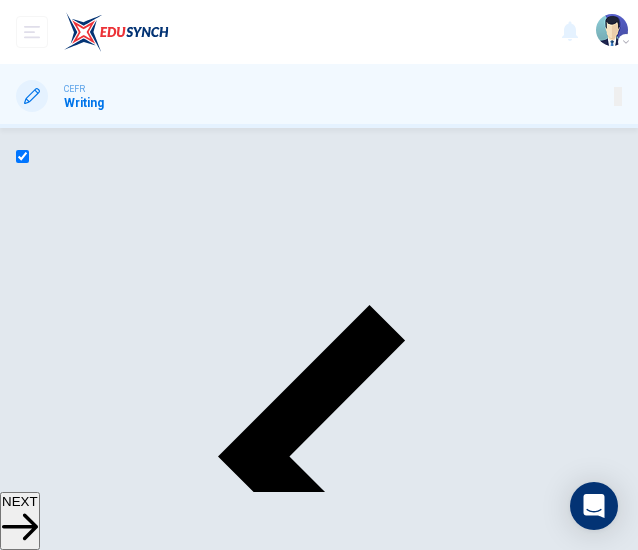 scroll, scrollTop: 0, scrollLeft: 0, axis: both 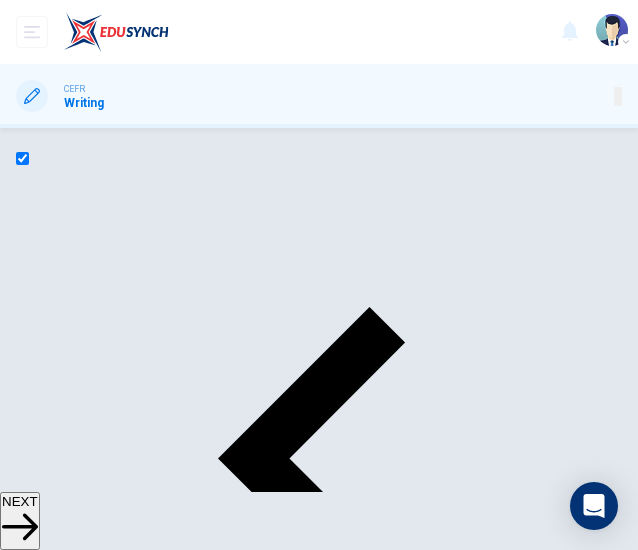 click on "Sample Response" at bounding box center (167, 1414) 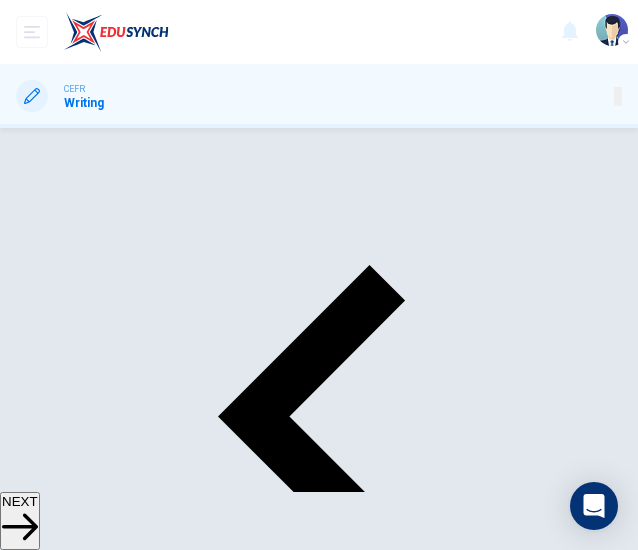 scroll, scrollTop: 142, scrollLeft: 0, axis: vertical 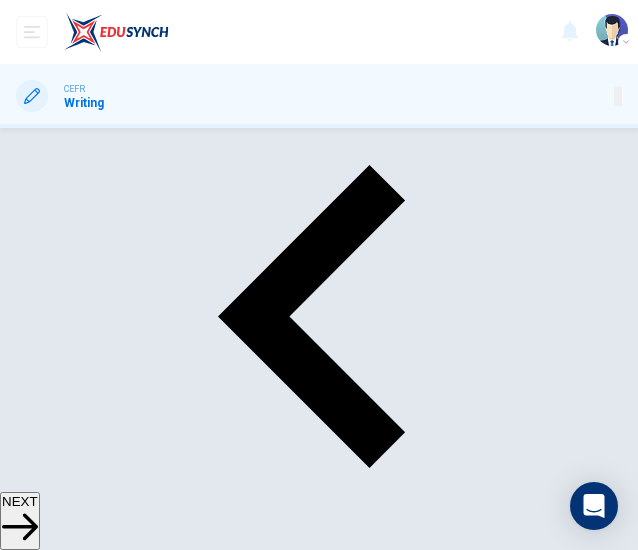 drag, startPoint x: 248, startPoint y: 269, endPoint x: 298, endPoint y: 290, distance: 54.230988 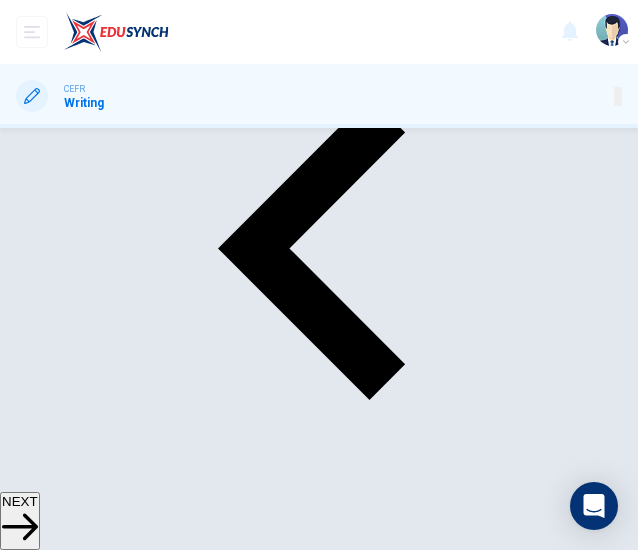 scroll, scrollTop: 242, scrollLeft: 0, axis: vertical 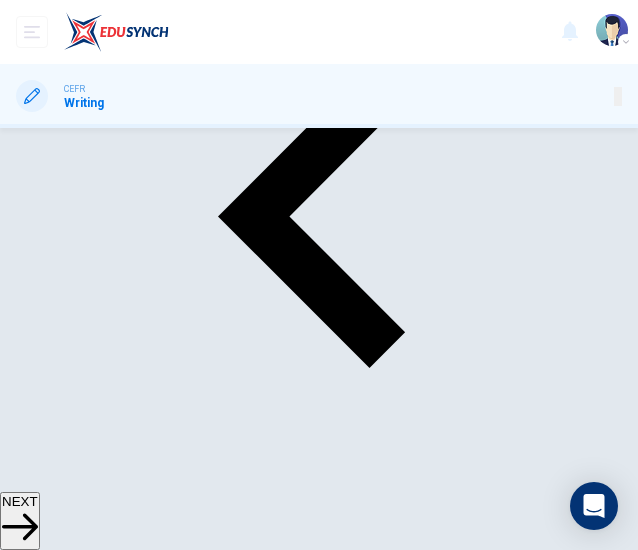 click on "NEXT" at bounding box center [20, 521] 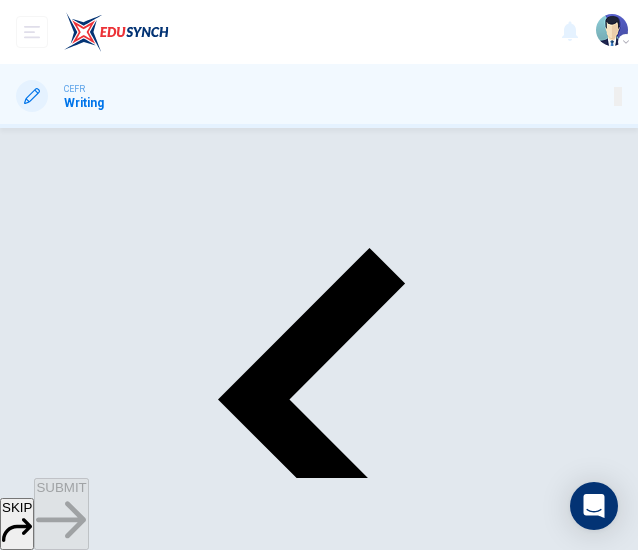 scroll, scrollTop: 0, scrollLeft: 0, axis: both 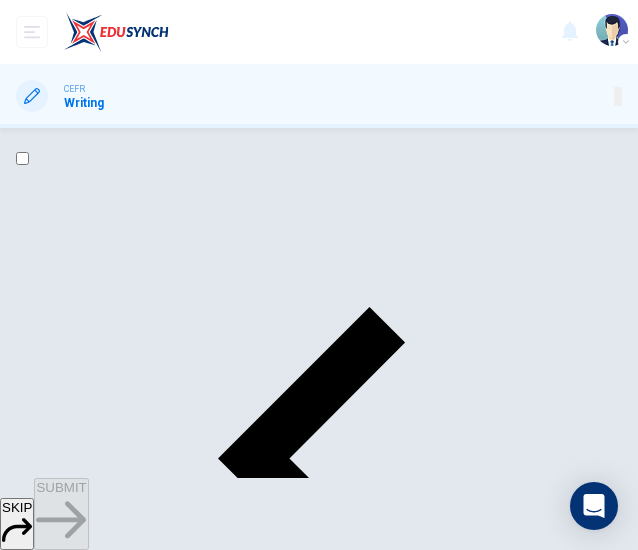 click at bounding box center (22, 158) 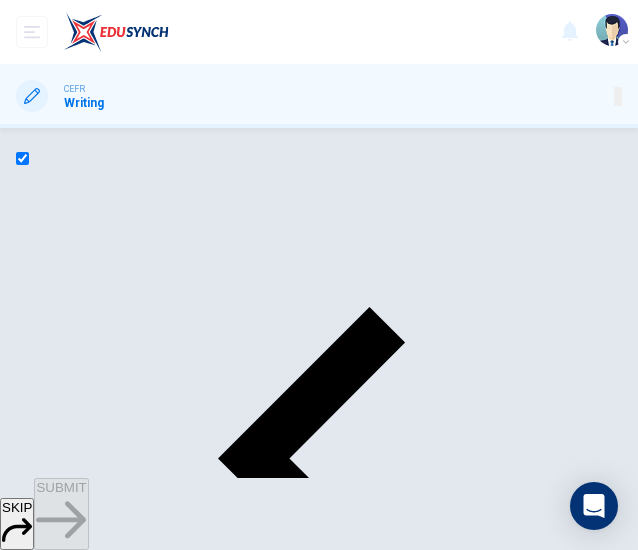 checkbox on "true" 